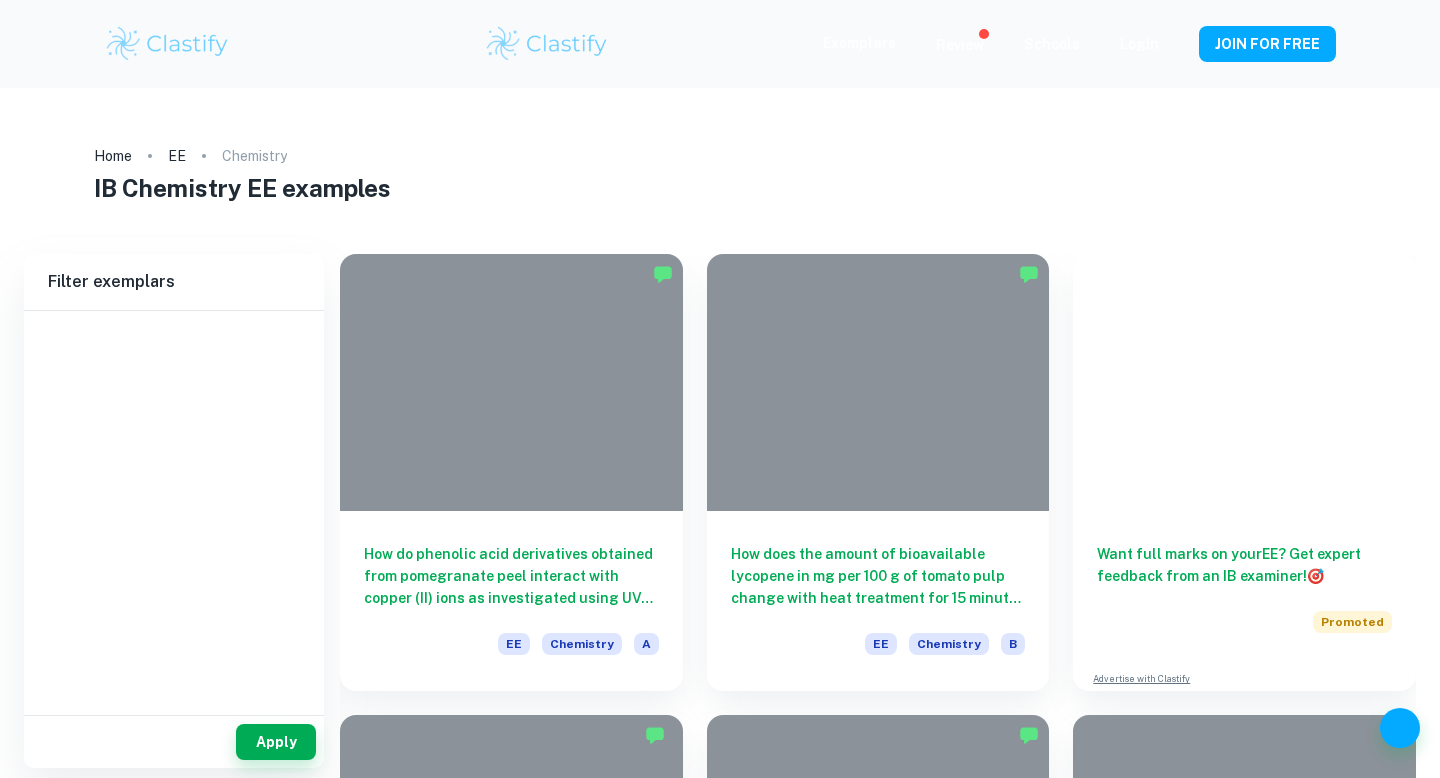 scroll, scrollTop: 0, scrollLeft: 0, axis: both 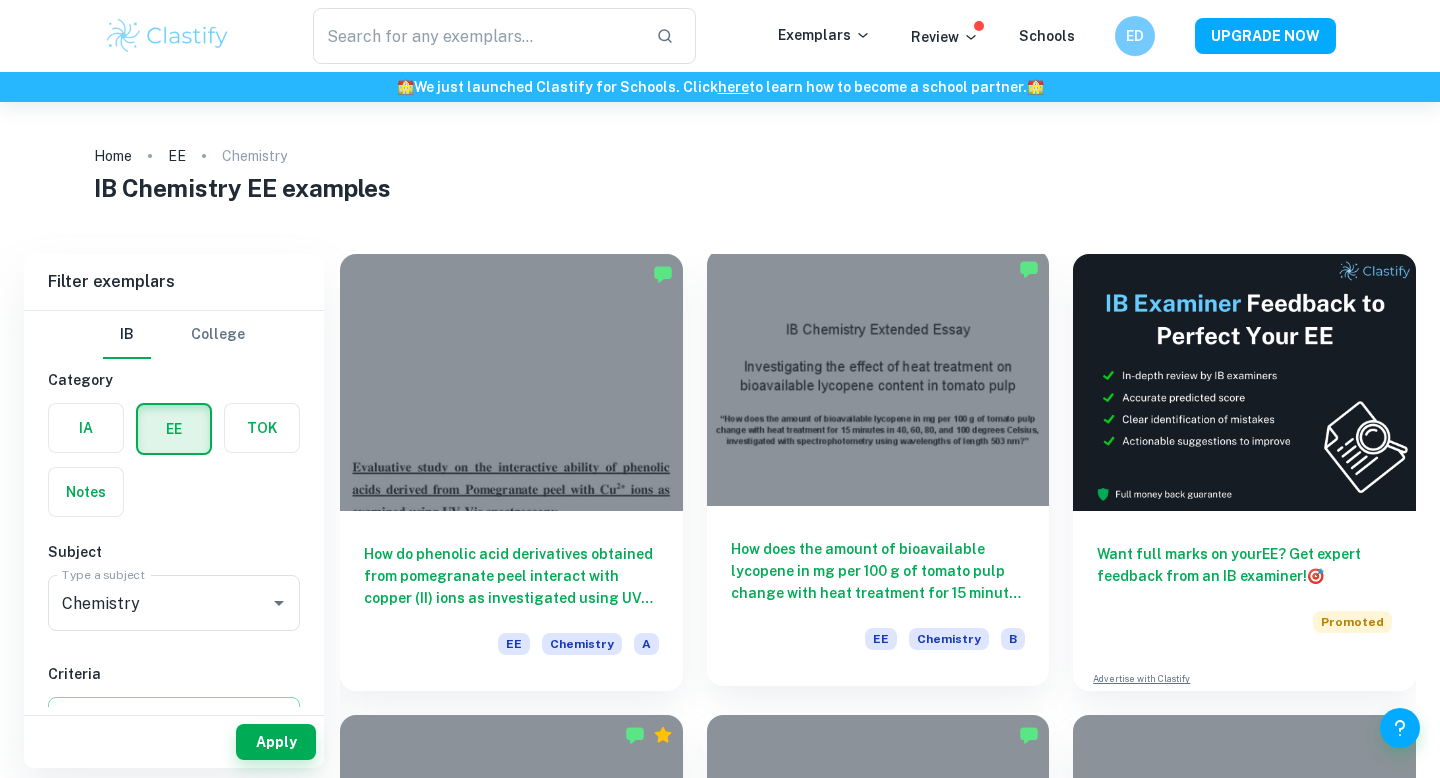 click on "How does the amount of bioavailable lycopene in mg per 100 g of tomato pulp change with heat treatment for 15 minutes in 40, 60, 80, and 100 degrees Celsius, investigated with spectrophotometry using wavelengths of length 503 nm?" at bounding box center (878, 571) 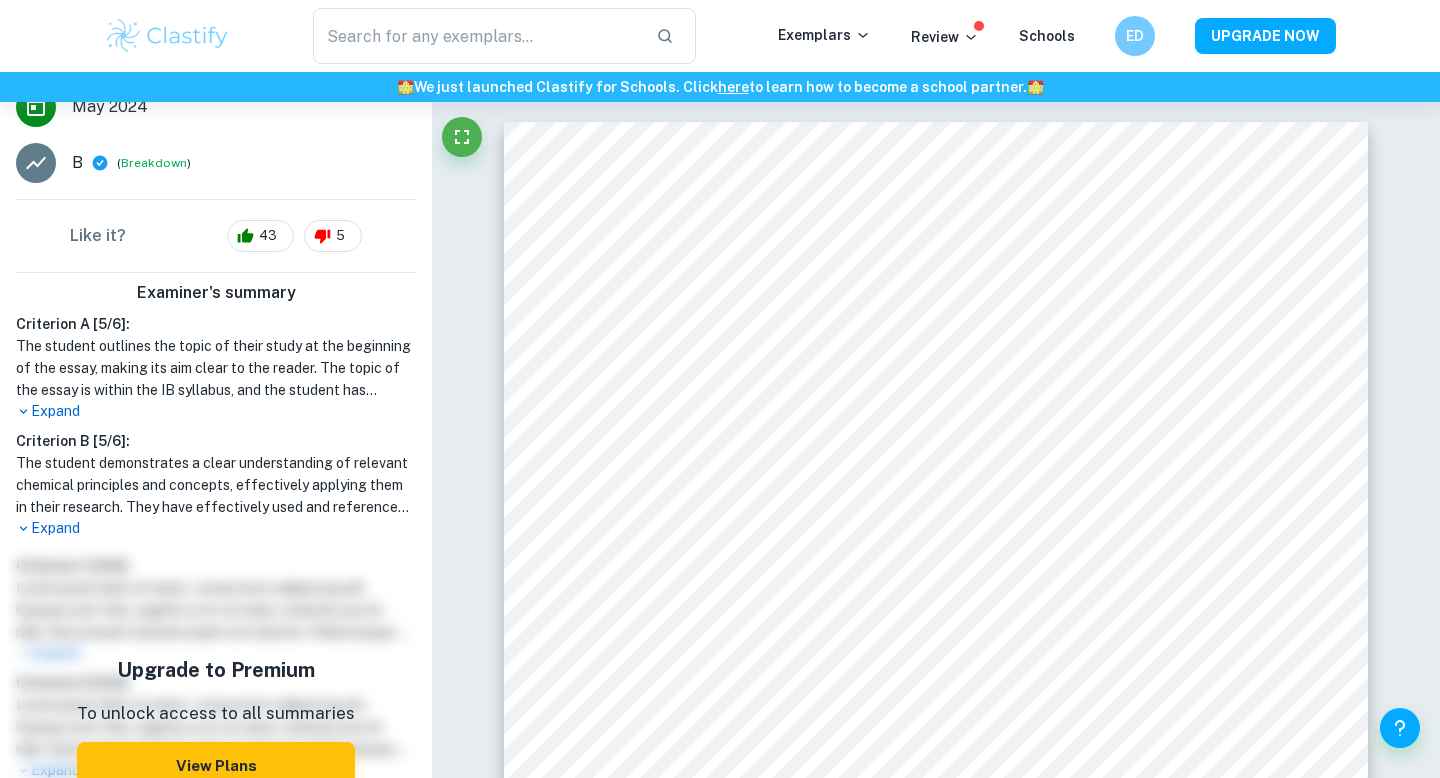 scroll, scrollTop: 515, scrollLeft: 0, axis: vertical 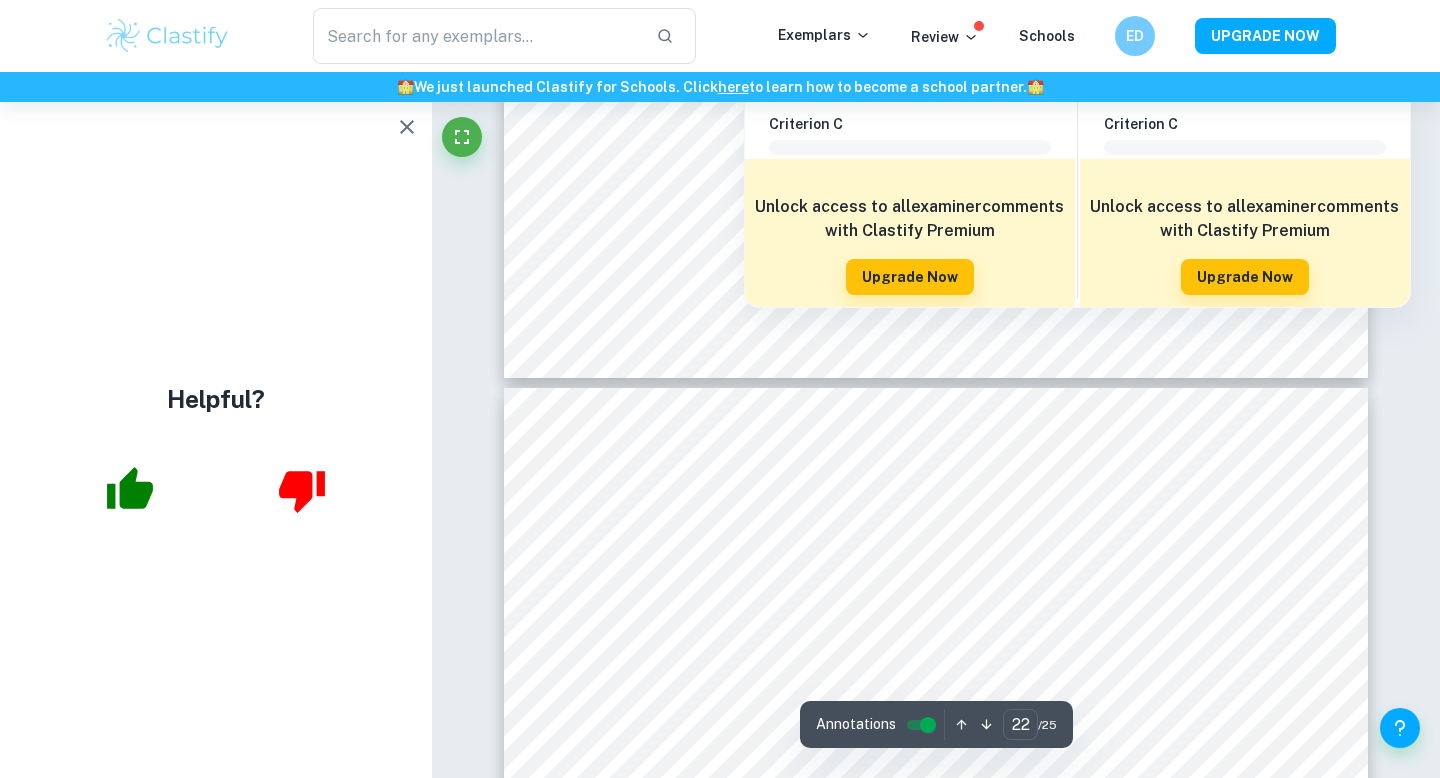 type on "21" 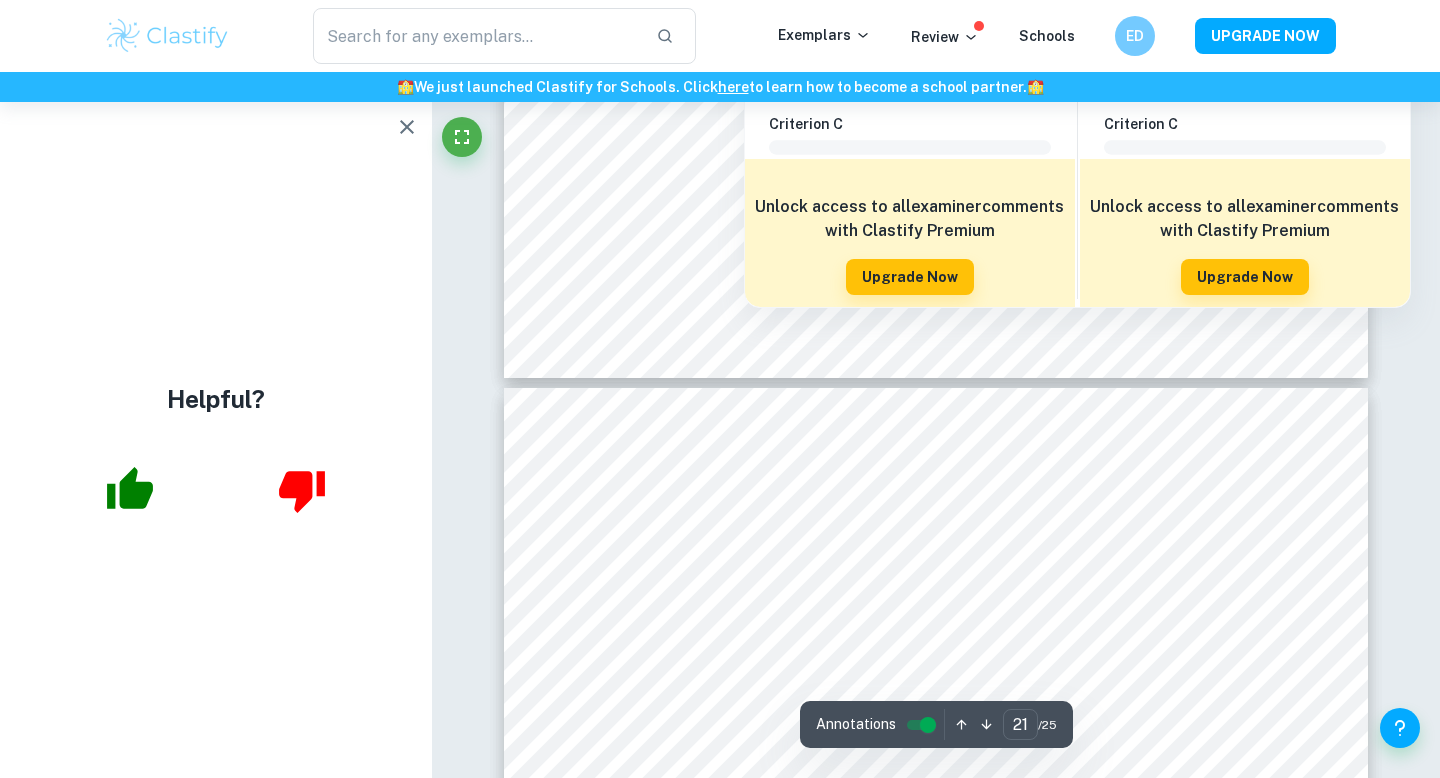 scroll, scrollTop: 23591, scrollLeft: 0, axis: vertical 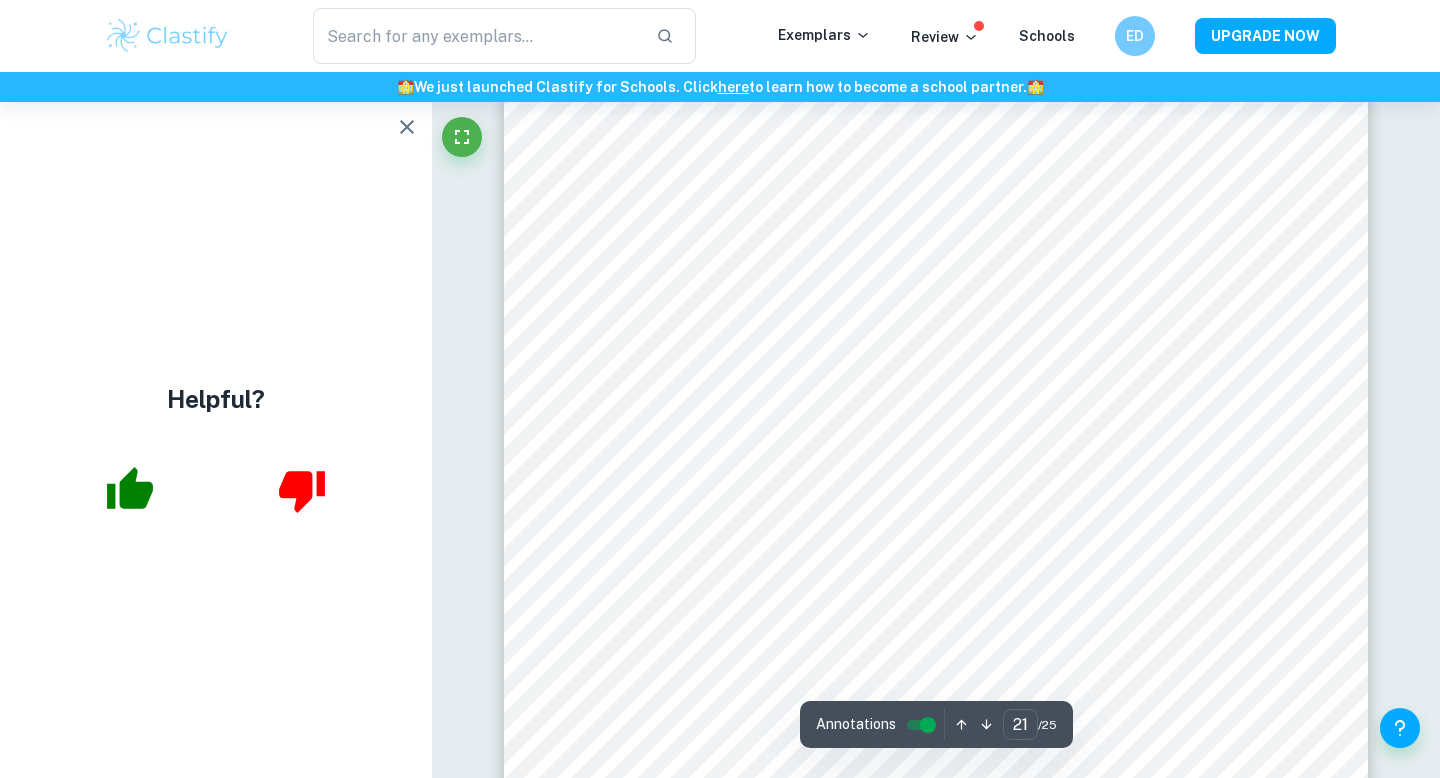 click 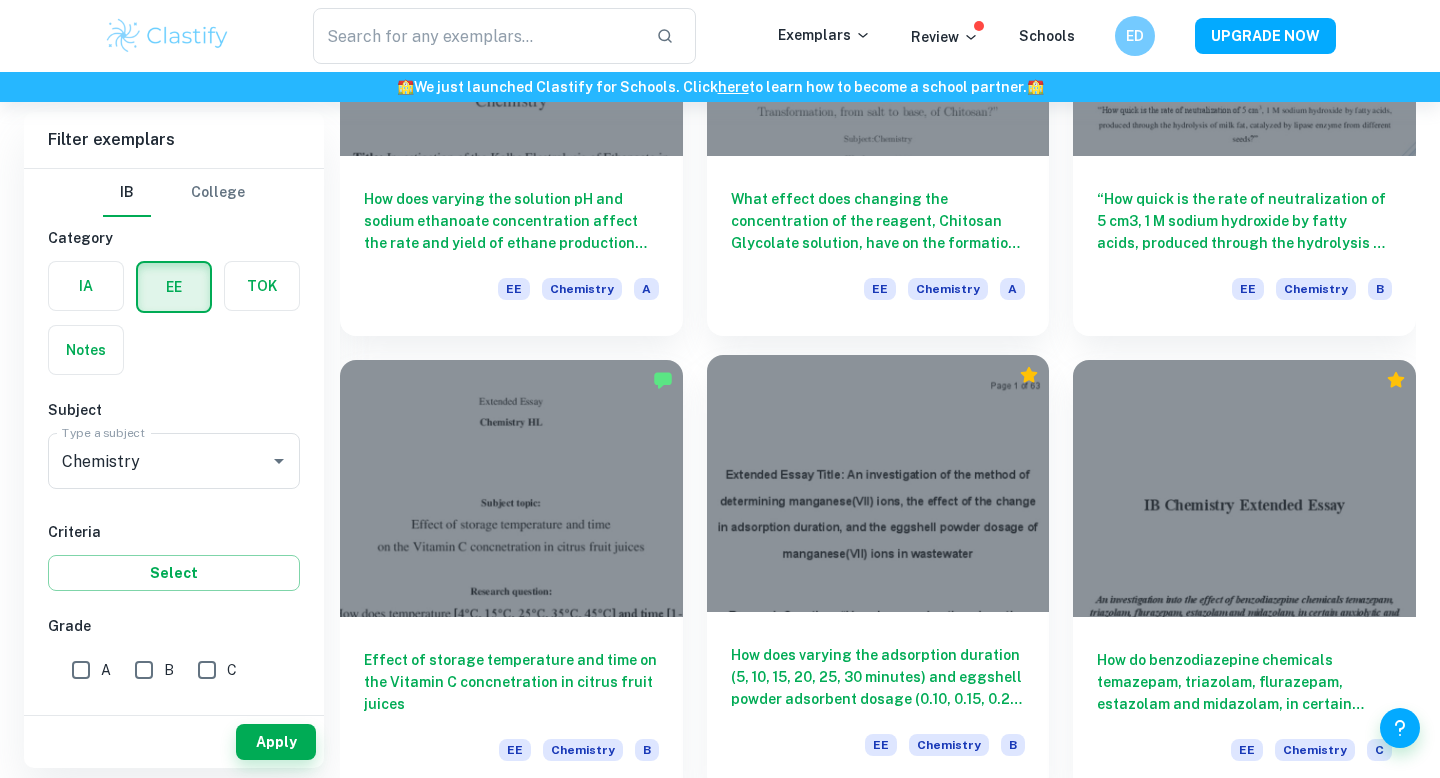 scroll, scrollTop: 2340, scrollLeft: 0, axis: vertical 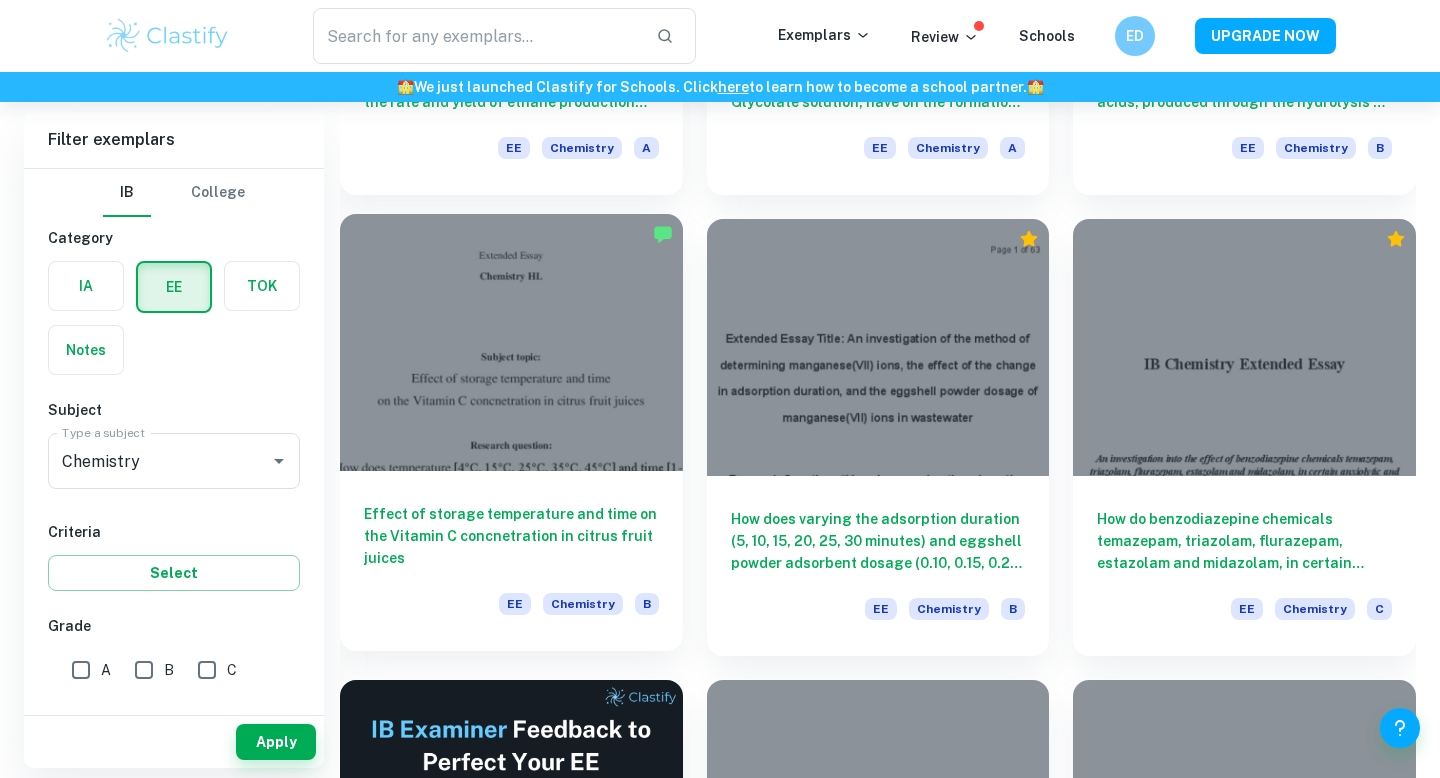 click on "Effect of storage temperature and time on the Vitamin C concnetration in citrus fruit juices EE Chemistry B" at bounding box center [511, 561] 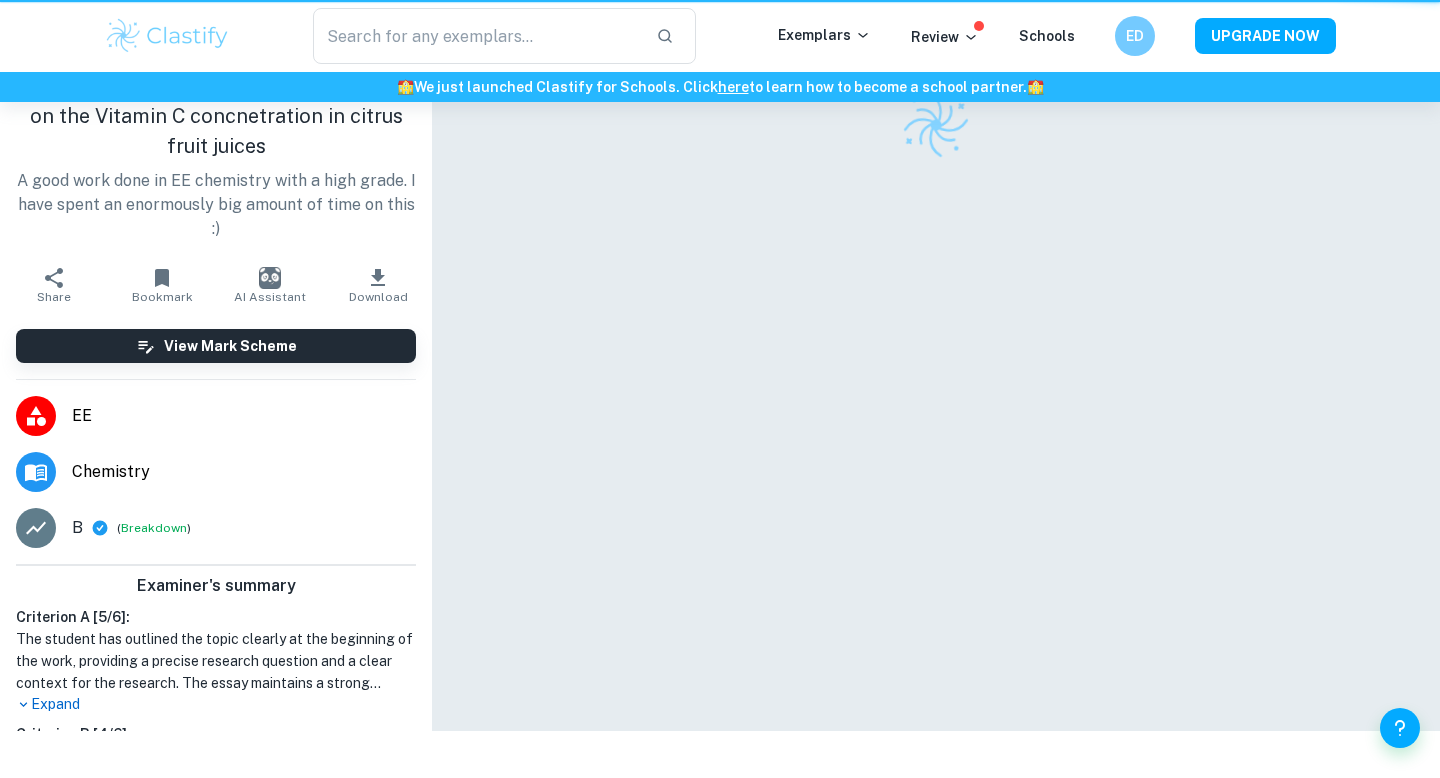 scroll, scrollTop: 0, scrollLeft: 0, axis: both 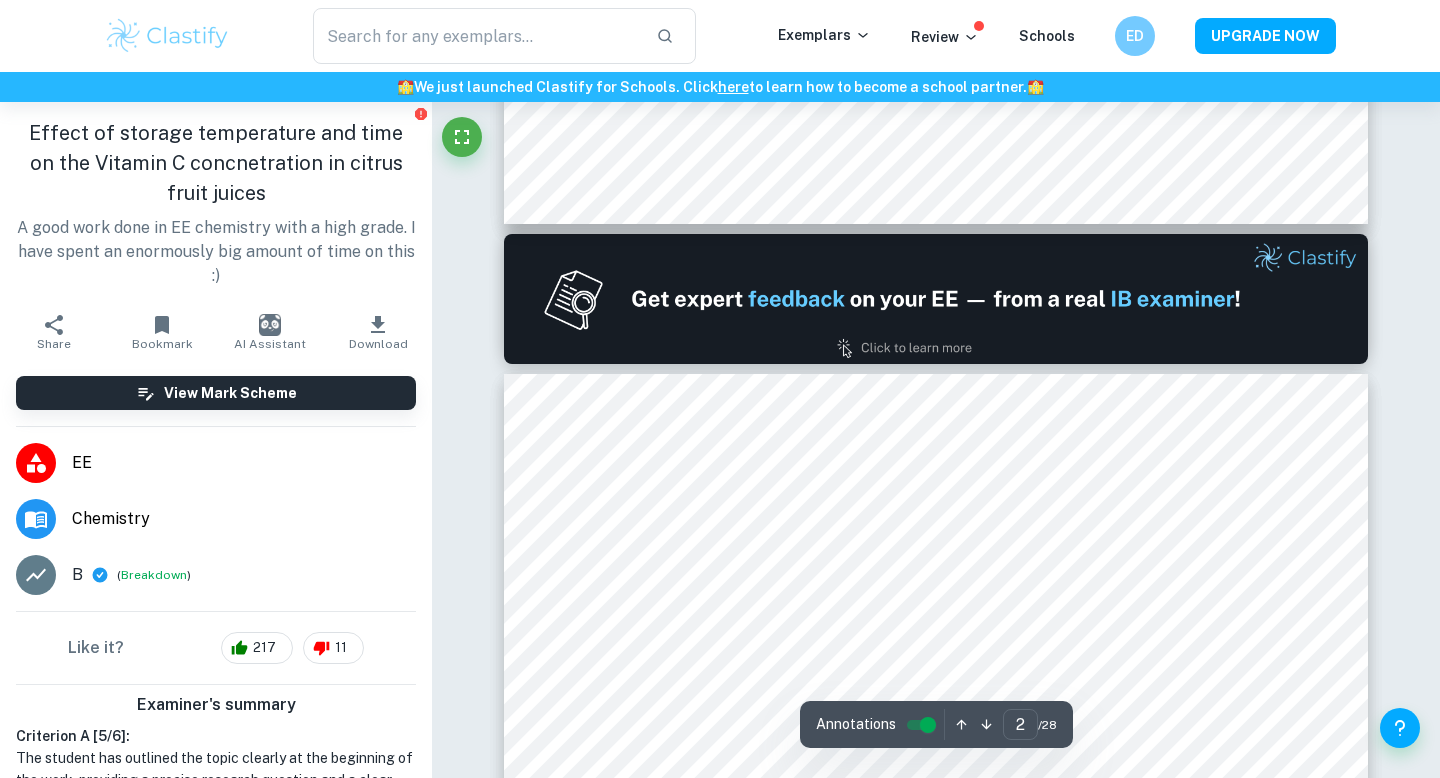 type on "1" 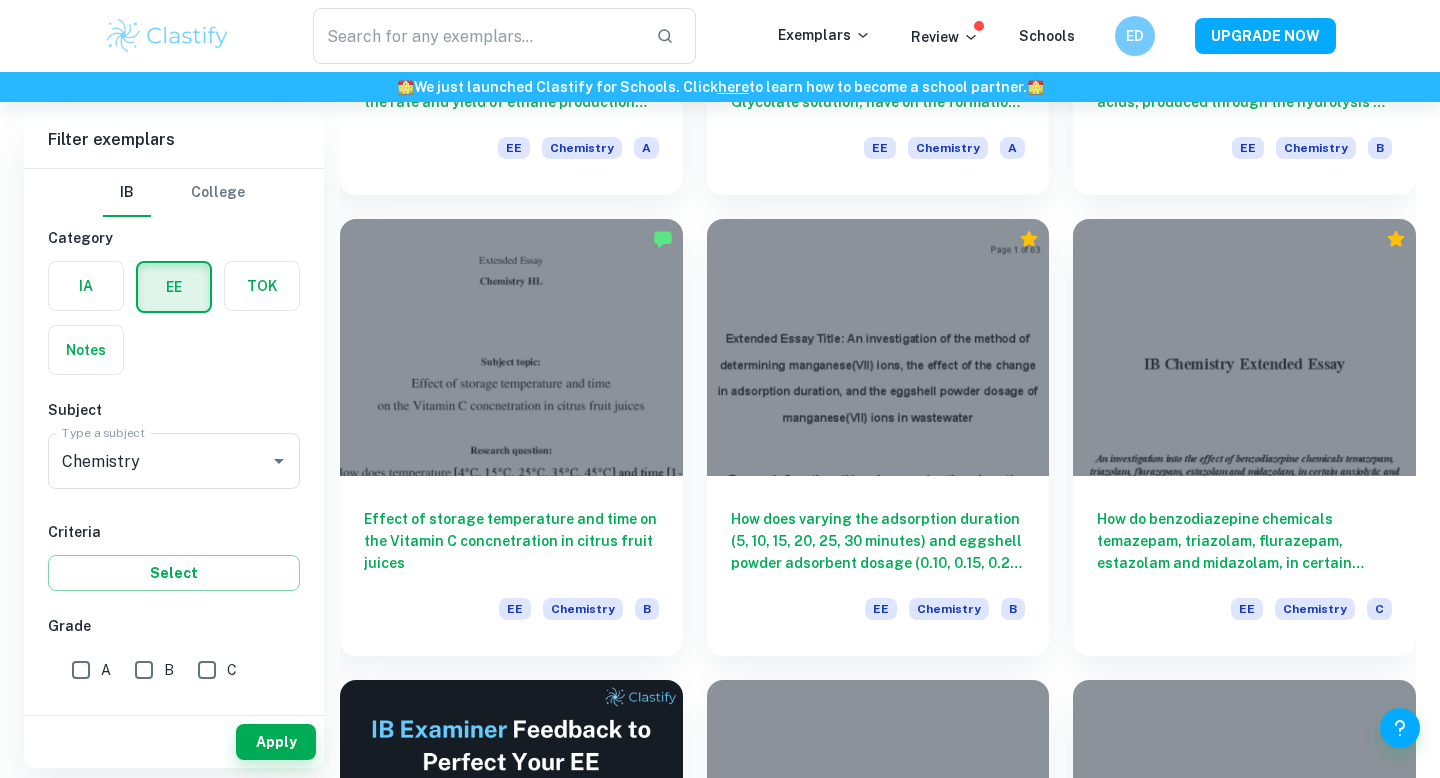 scroll, scrollTop: 2895, scrollLeft: 0, axis: vertical 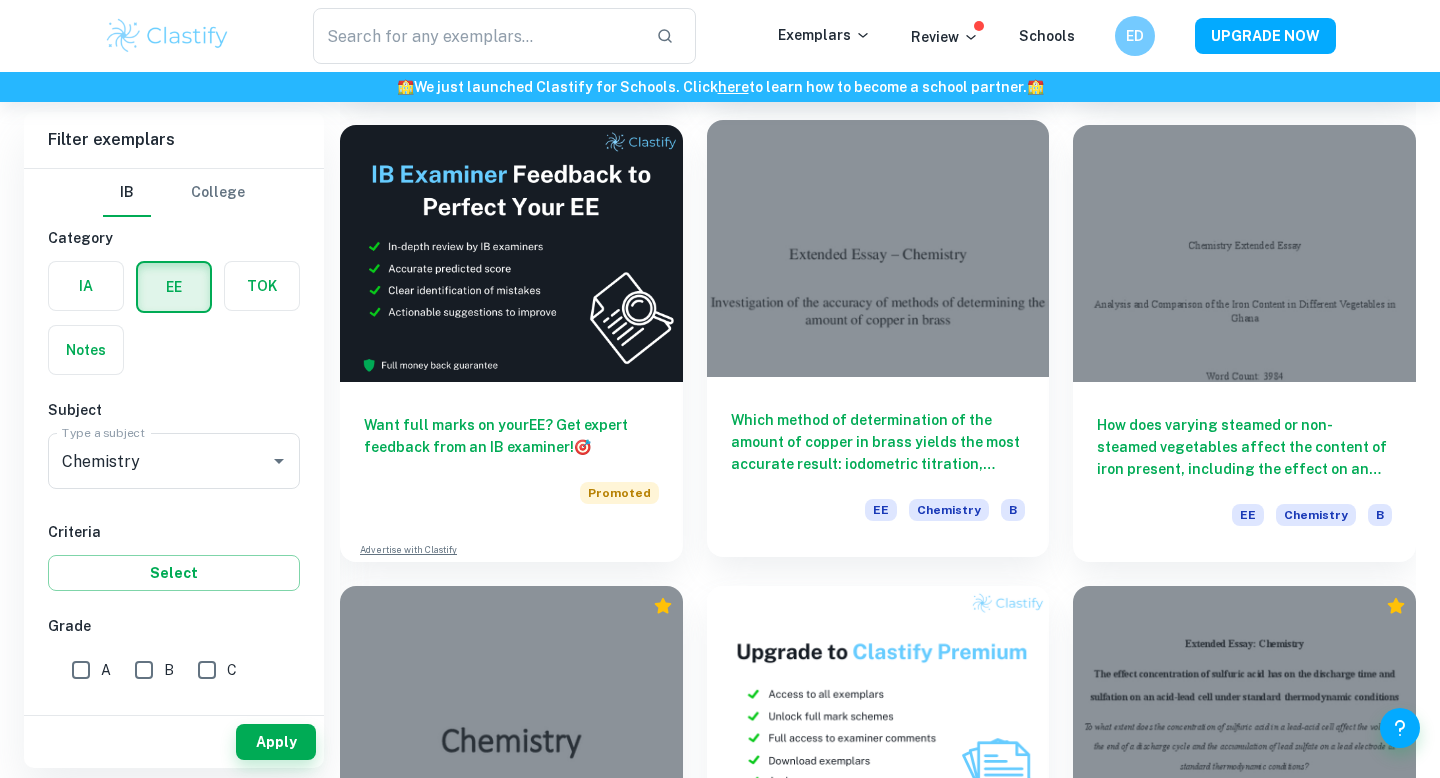 click on "Which method of determination of the amount of copper in brass yields the most  accurate result: iodometric titration, spectrophotometry or potentiometry? EE Chemistry B" at bounding box center [878, 467] 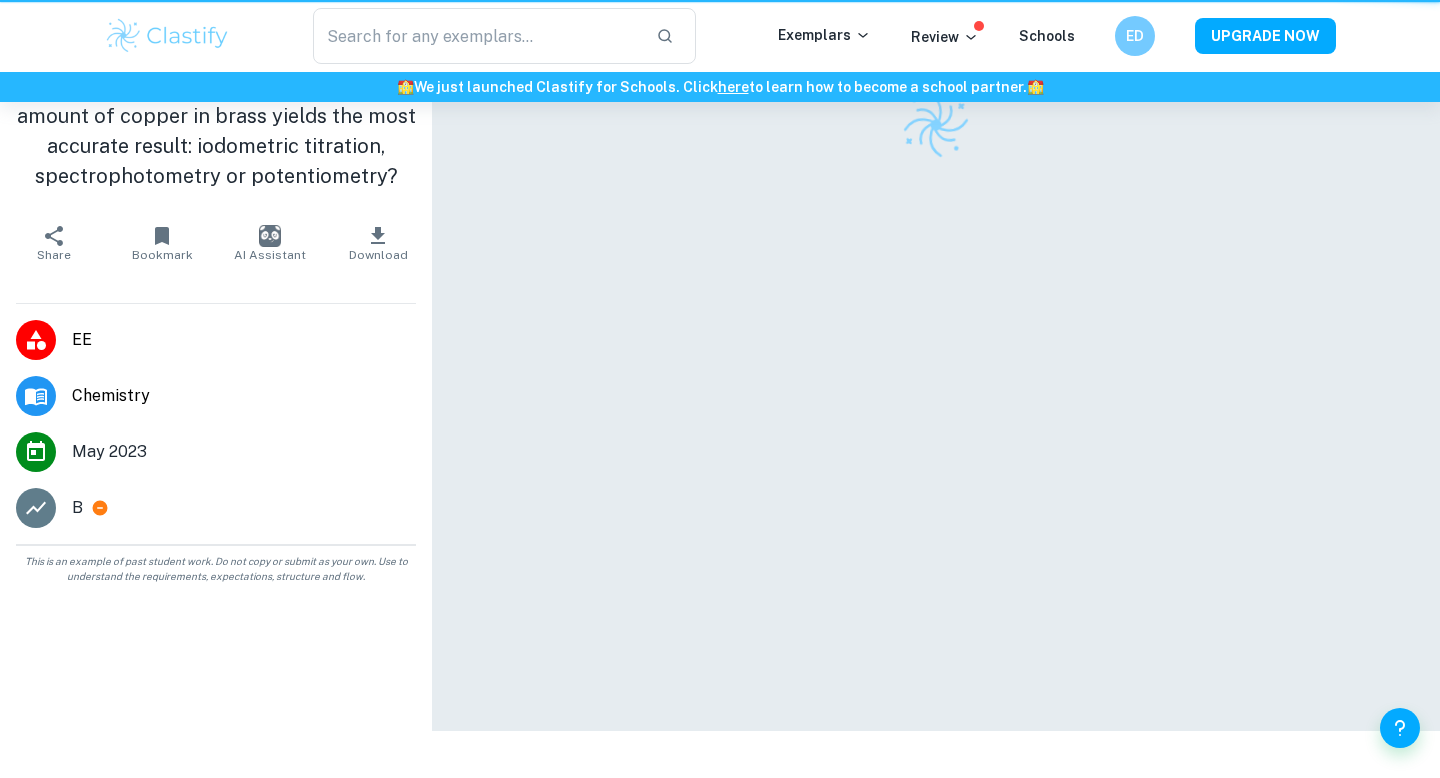 scroll, scrollTop: 0, scrollLeft: 0, axis: both 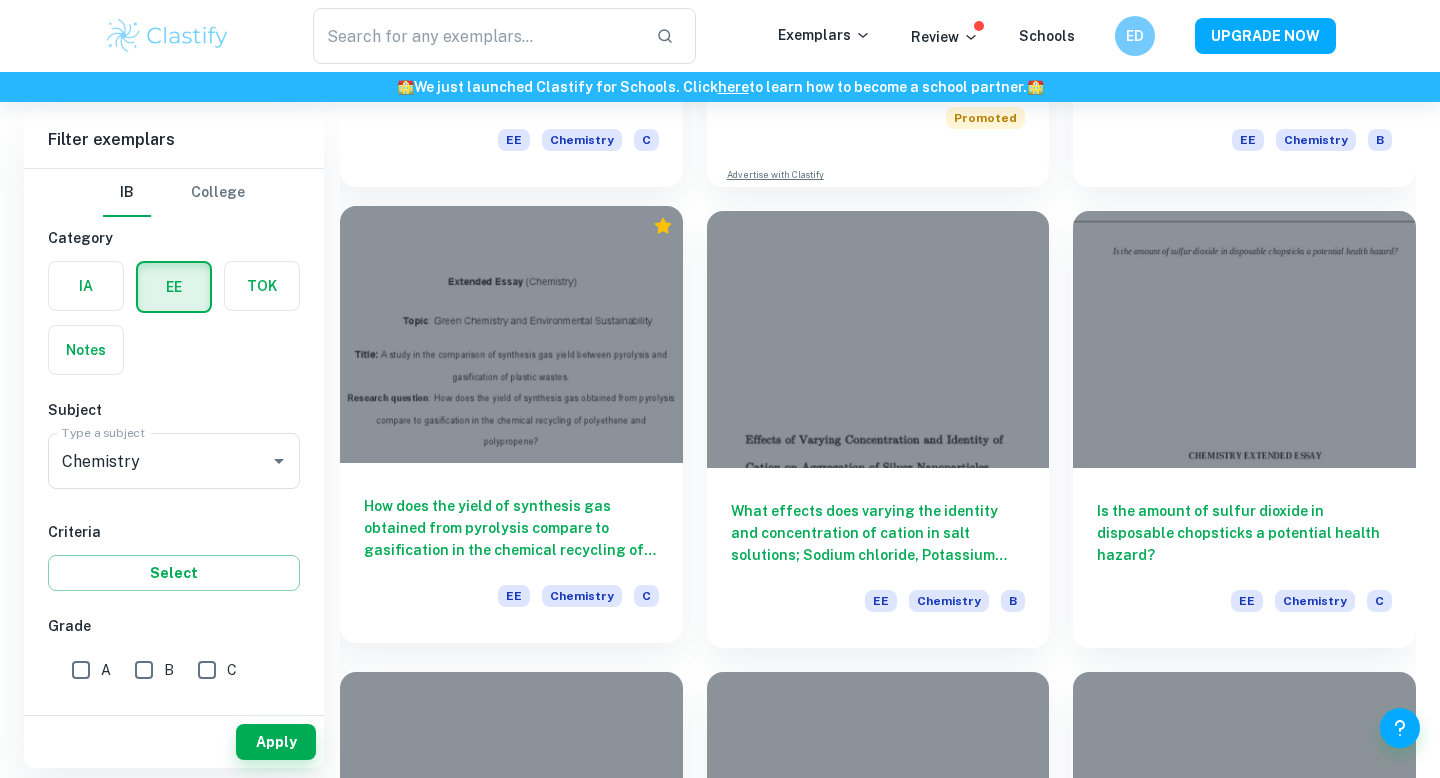 click on "How does the yield of synthesis gas obtained from pyrolysis compare to gasification in the chemical recycling of polyethene and polypropene?" at bounding box center [511, 528] 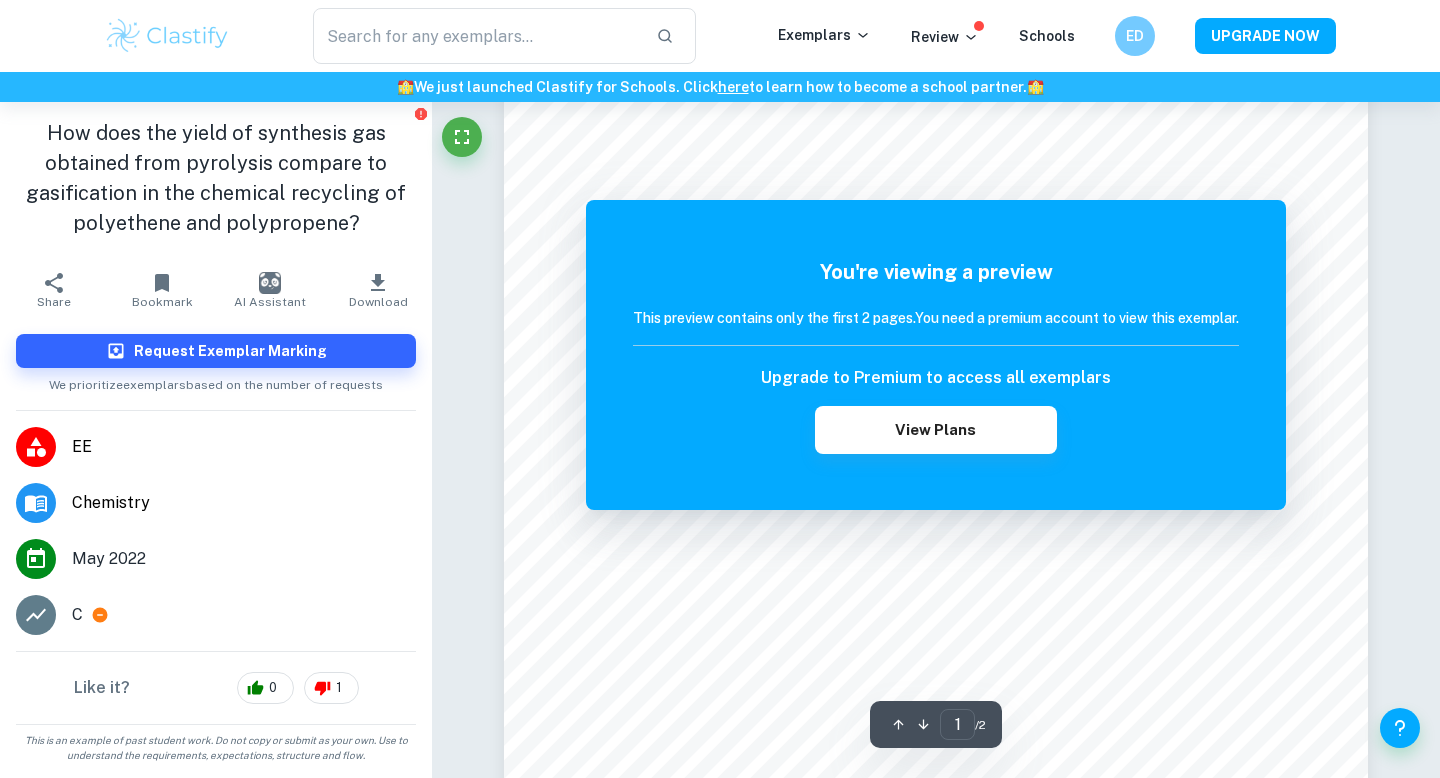 scroll, scrollTop: 0, scrollLeft: 0, axis: both 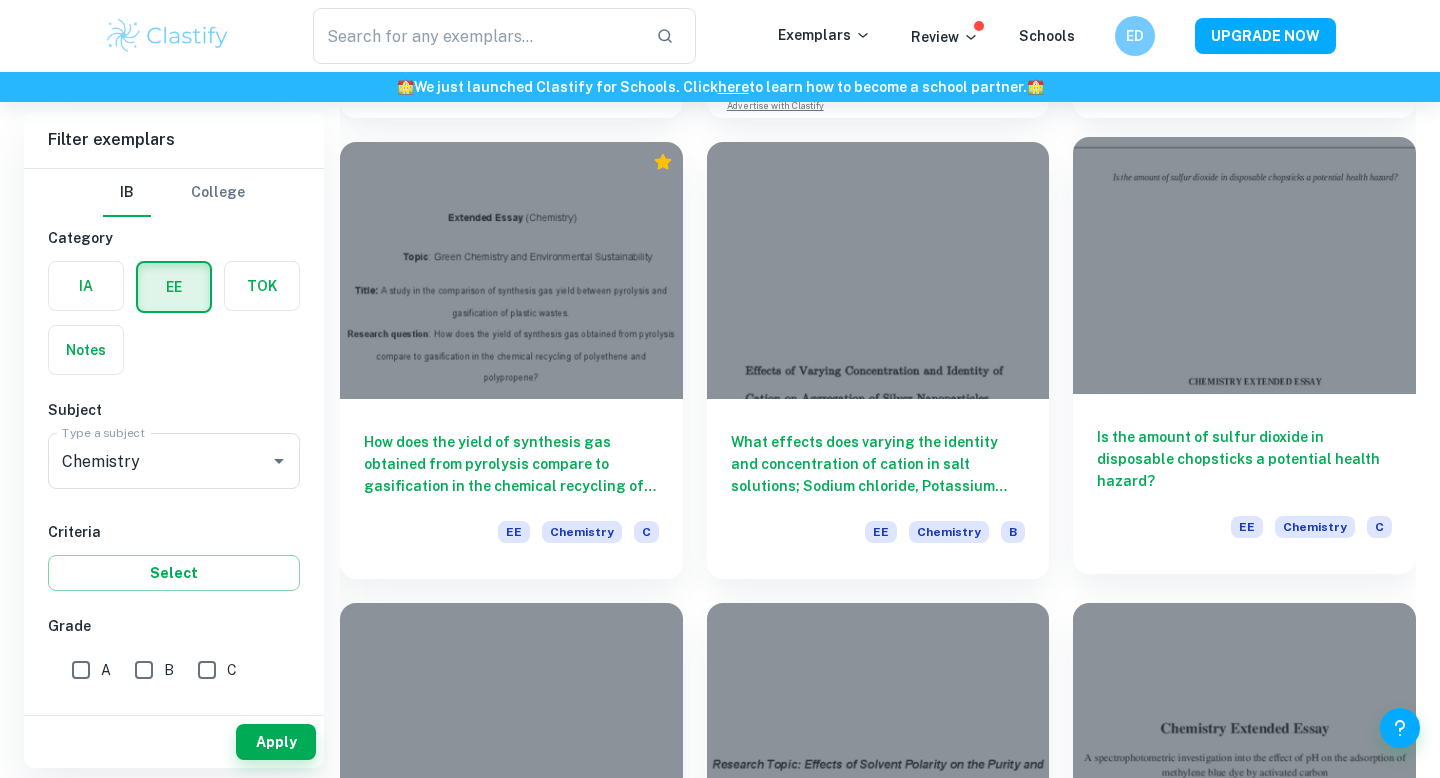 click on "Is the amount of sulfur dioxide in disposable chopsticks a potential health hazard? EE Chemistry C" at bounding box center [1244, 484] 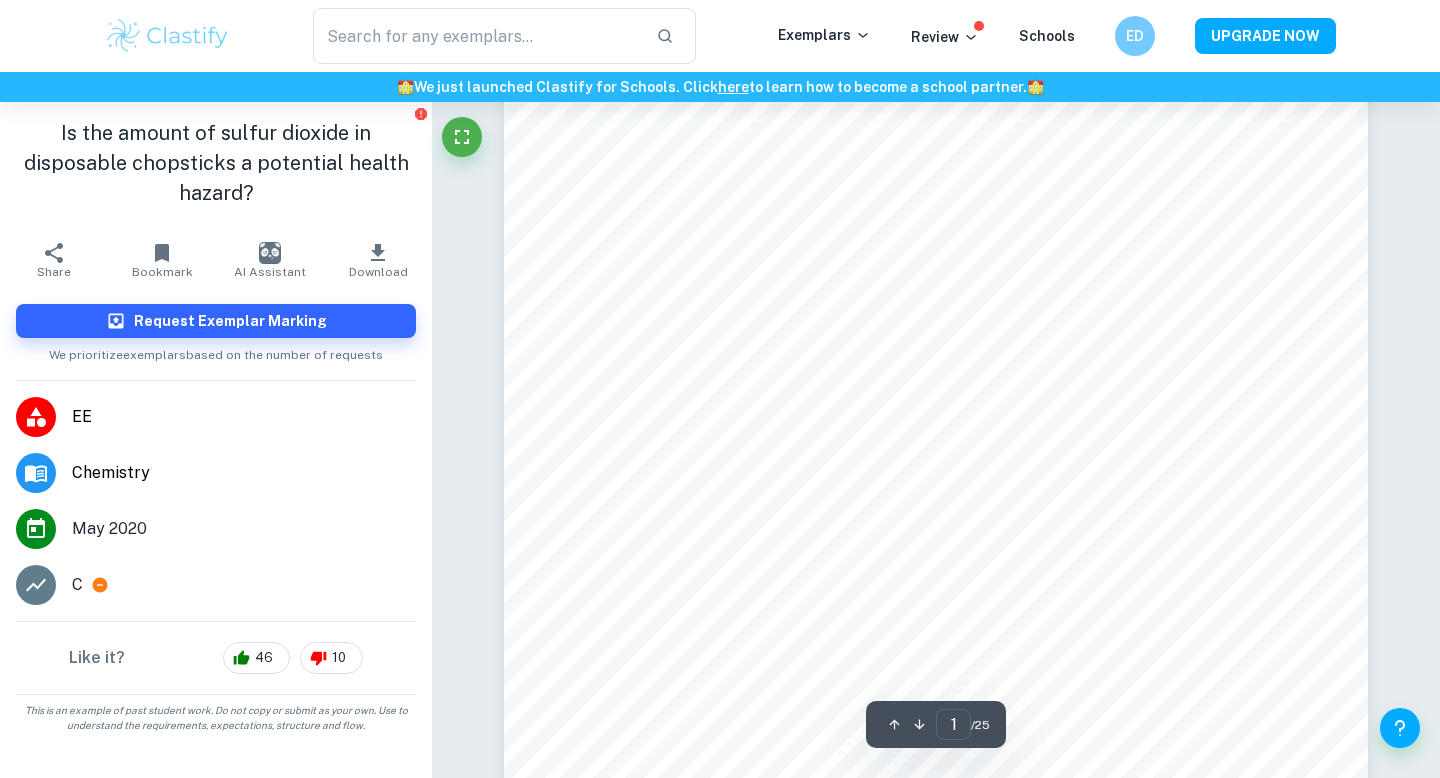 scroll, scrollTop: 126, scrollLeft: 0, axis: vertical 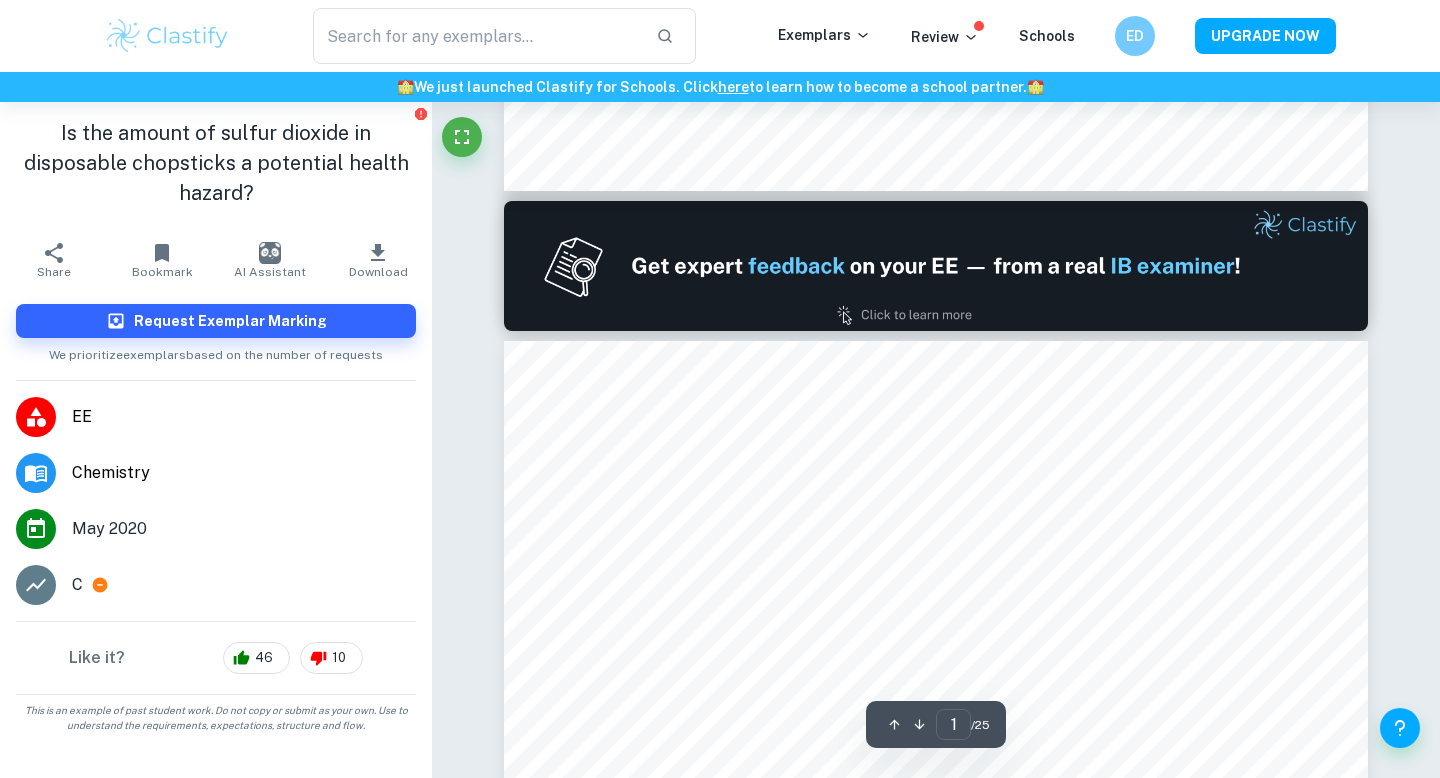 type on "2" 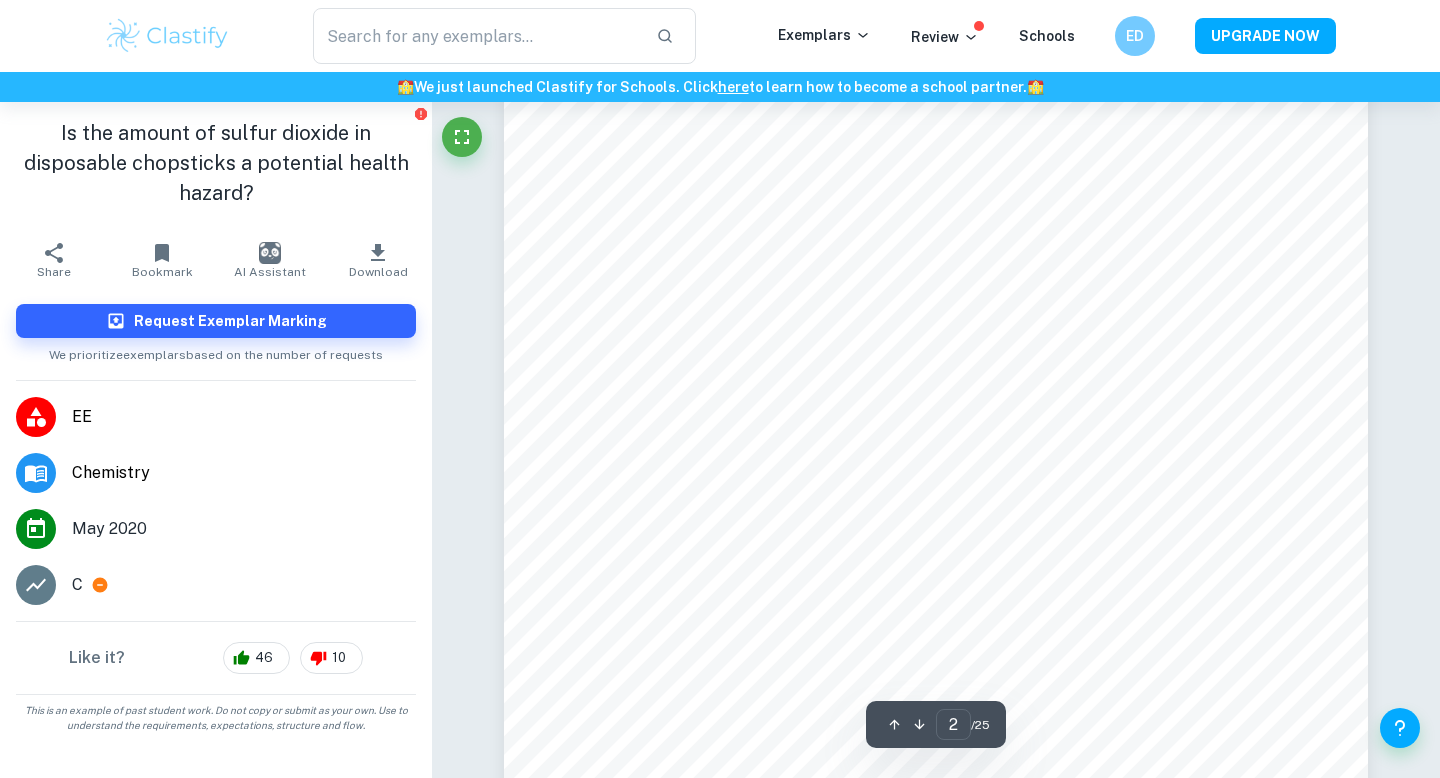 scroll, scrollTop: 1824, scrollLeft: 0, axis: vertical 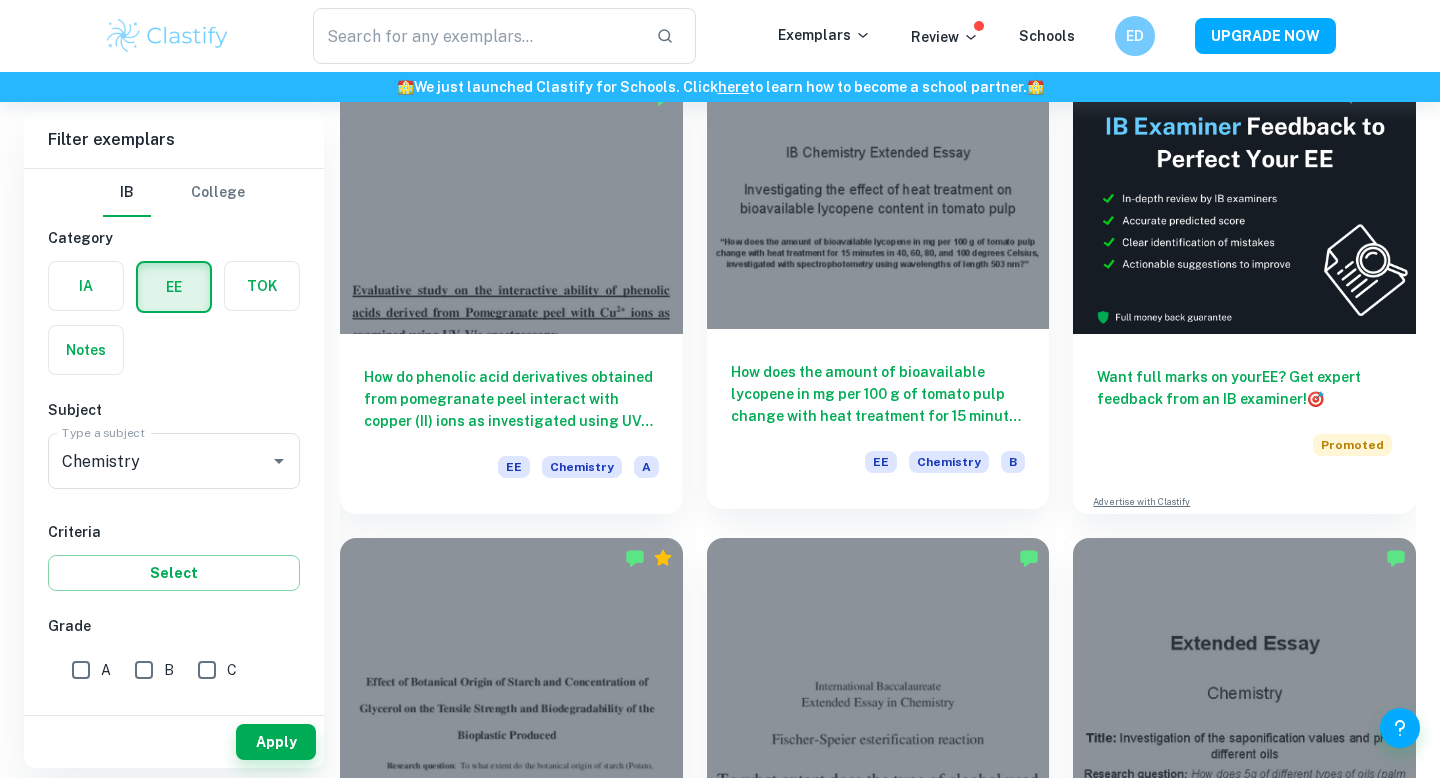 click on "How does the amount of bioavailable lycopene in mg per 100 g of tomato pulp change with heat treatment for 15 minutes in 40, 60, 80, and 100 degrees Celsius, investigated with spectrophotometry using wavelengths of length 503 nm?" at bounding box center [878, 394] 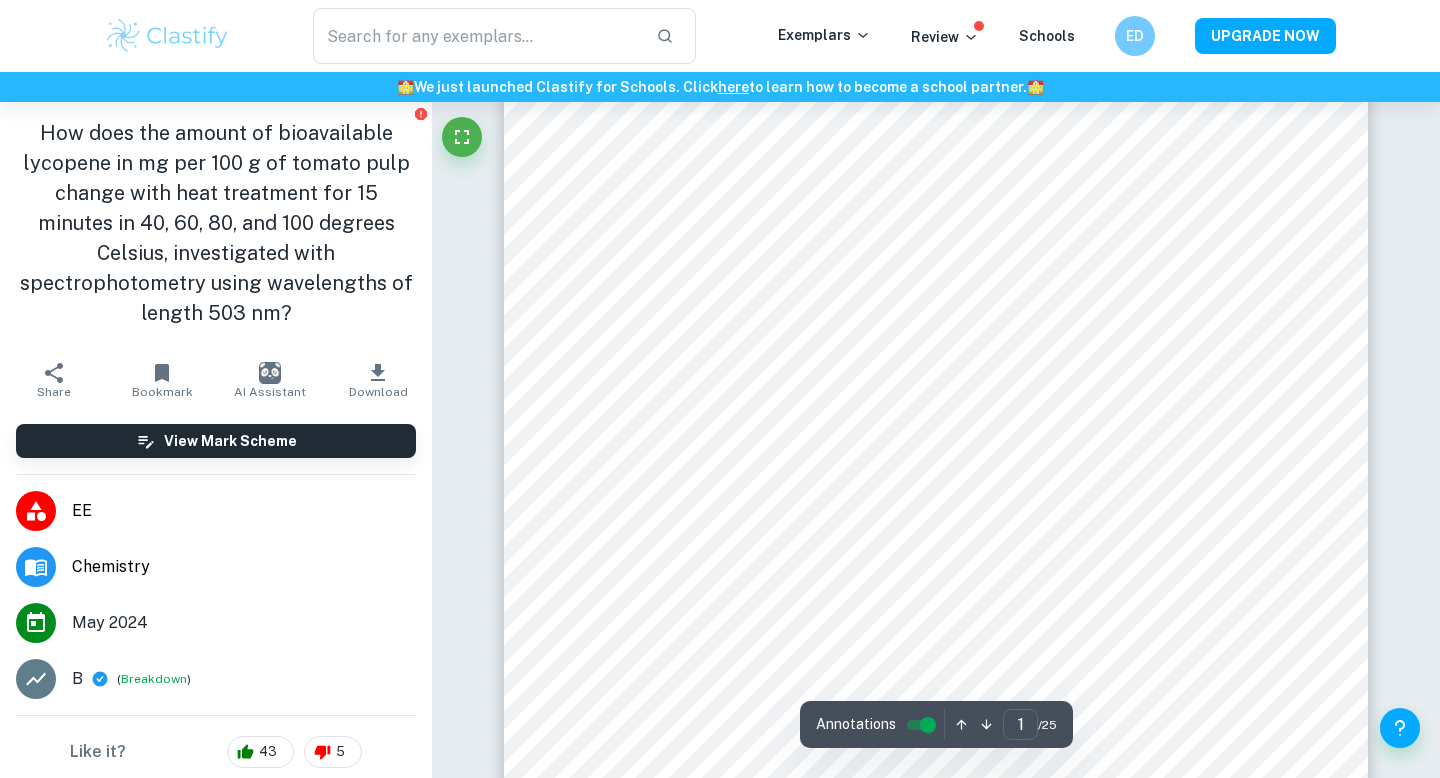 scroll, scrollTop: 0, scrollLeft: 0, axis: both 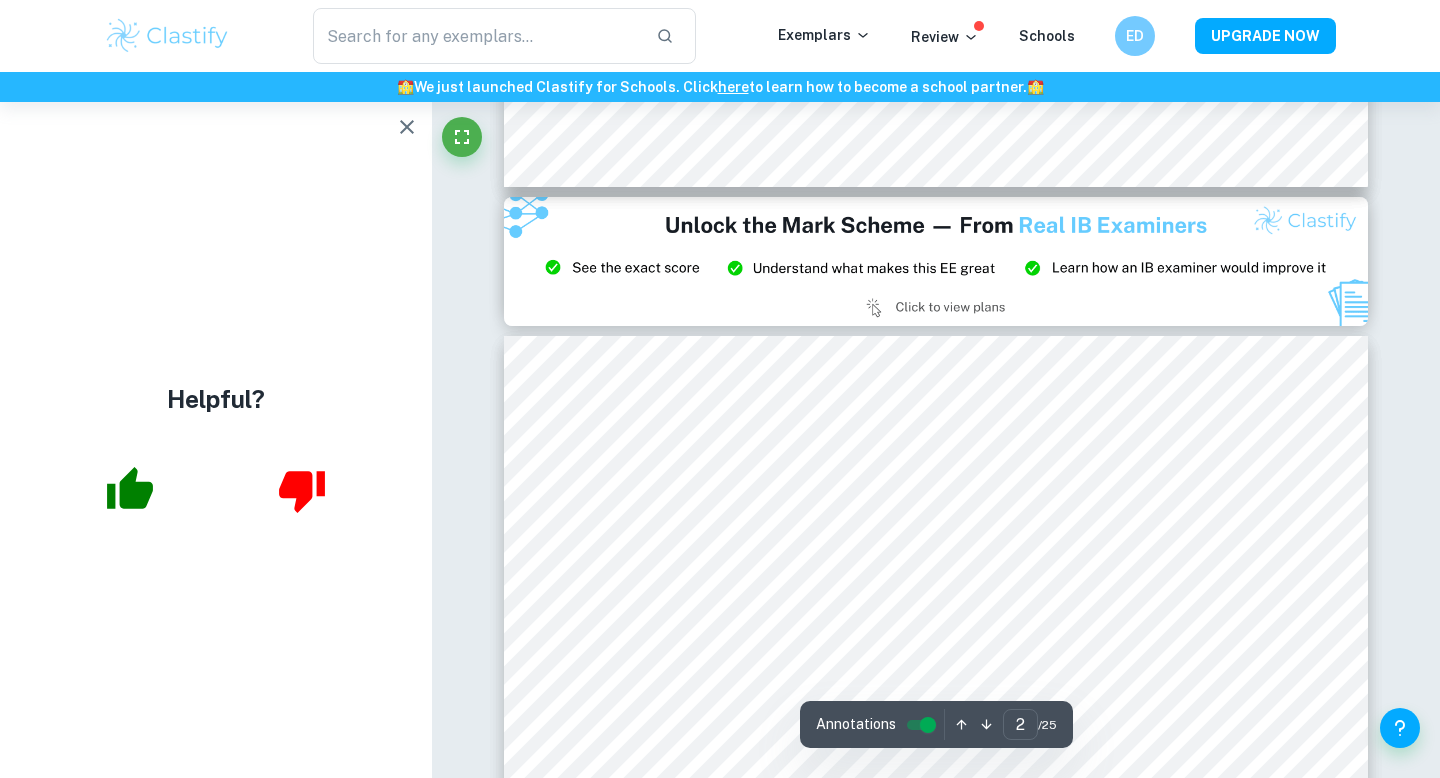 type on "3" 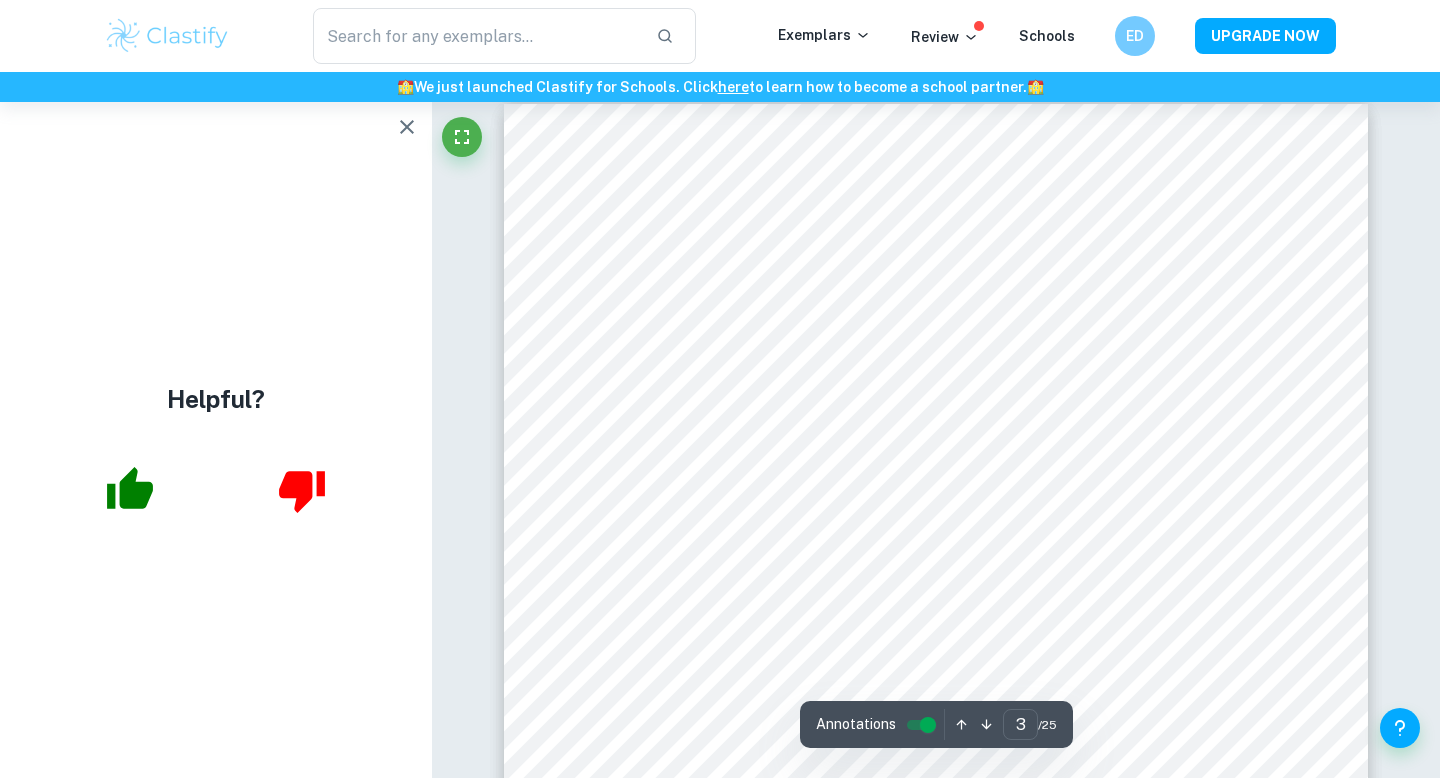 scroll, scrollTop: 2570, scrollLeft: 0, axis: vertical 